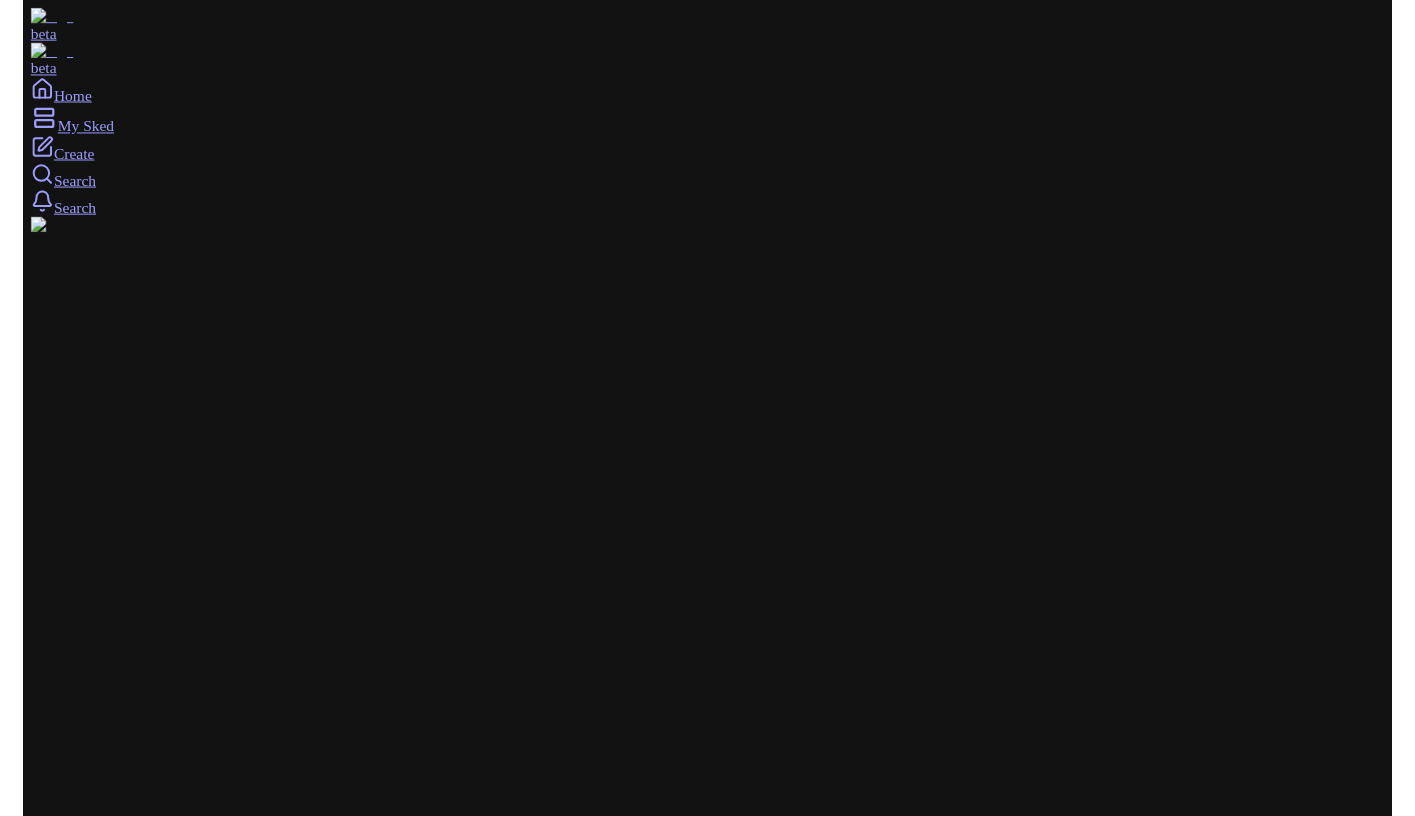 scroll, scrollTop: 0, scrollLeft: 0, axis: both 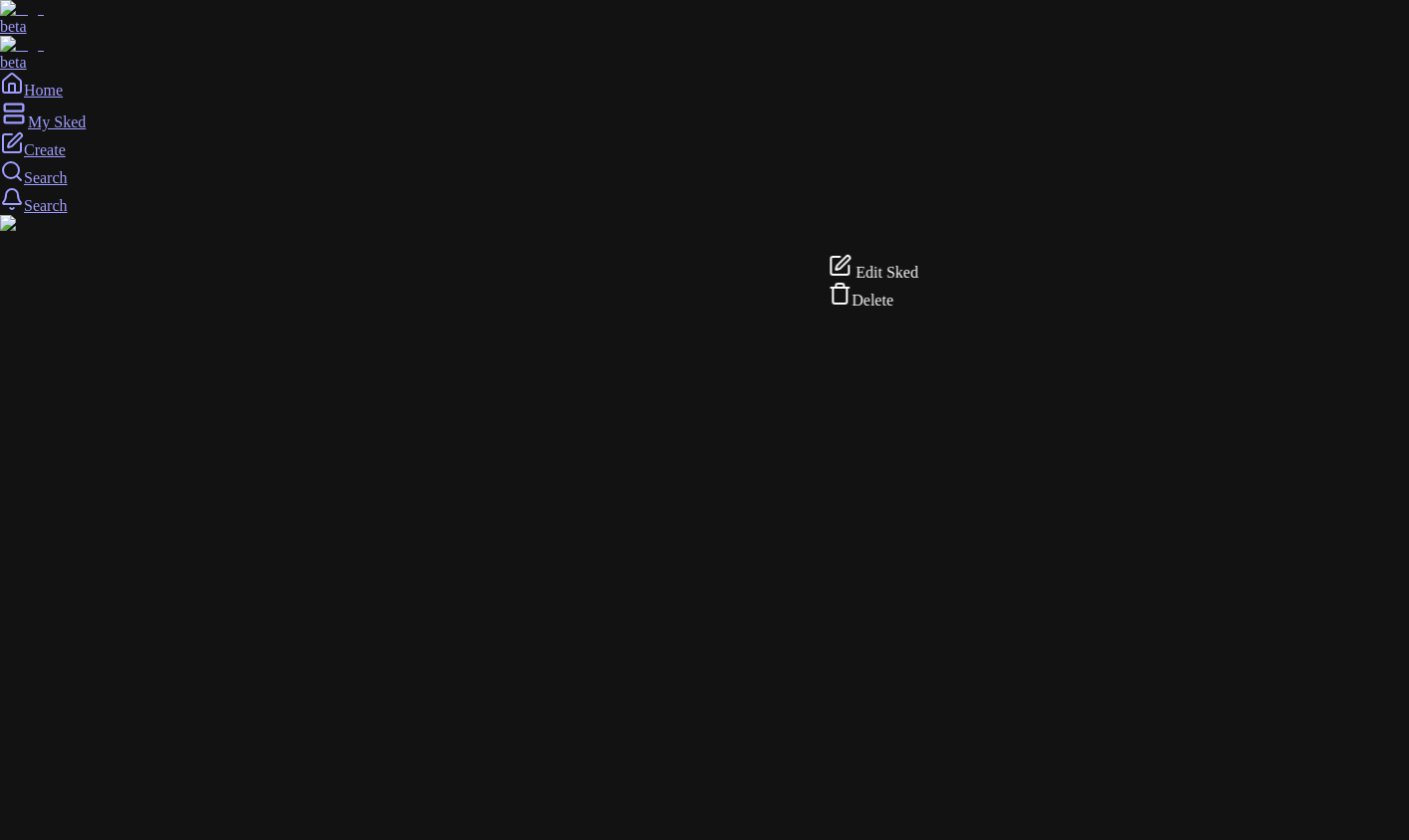 click on "beta beta Home My Sked Create Search Search Create PUBLISHED SKEDS 555 5161 Parks West Road, Middlefield, OH Manage rrr Manage 5 Manage 5 Manage default image/loc added later Novitá, East 22nd Street, New York, NY Manage 2) default image/loc Manage manual Manhasset, NY Manage 55 Manage r Manage rr Manage fff Flatiron Building, 5th Avenue, New York, NY Manage 44 Manage Create   Edit   Sked Delete" at bounding box center (704, 9823) 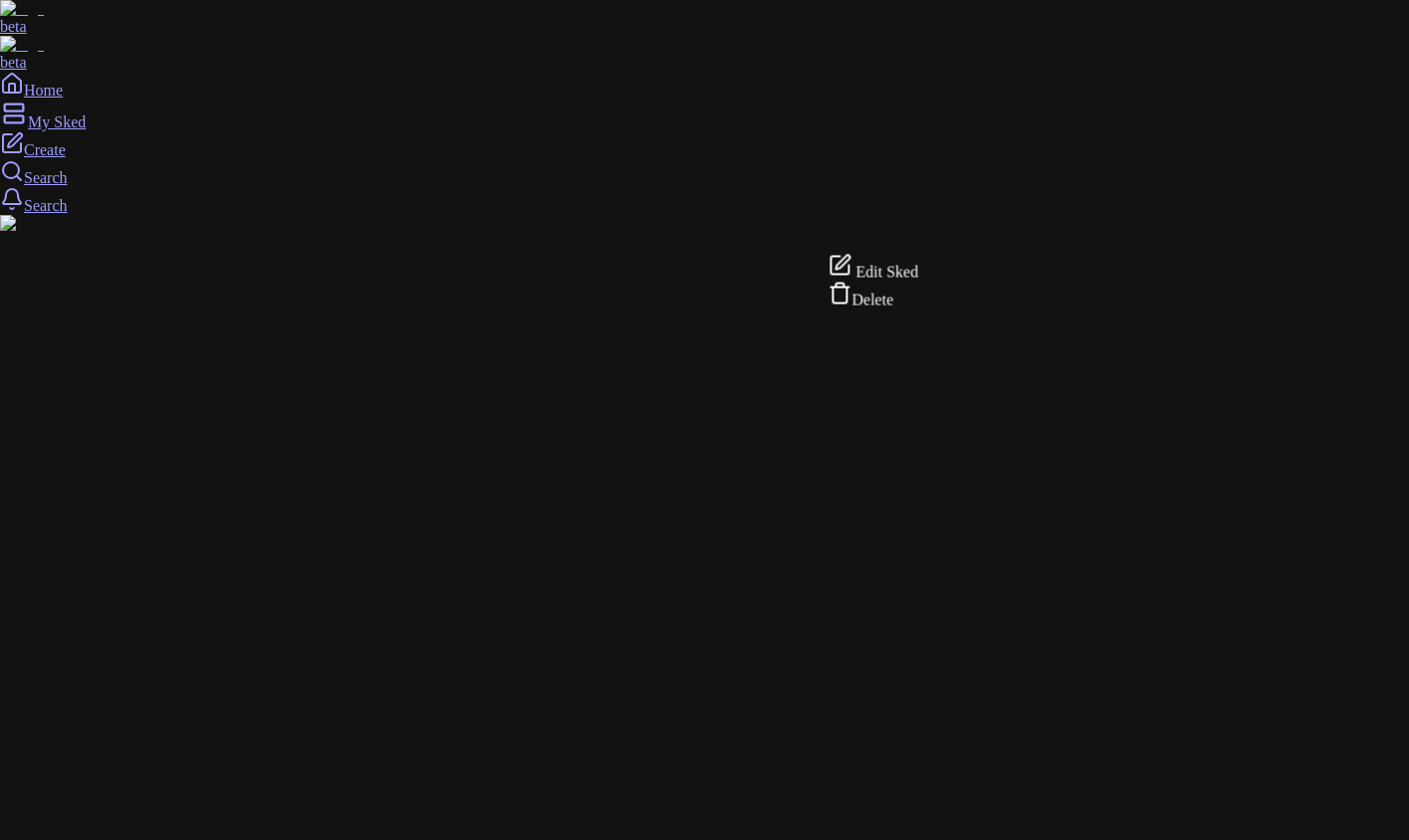 click on "Edit   Sked" at bounding box center [887, 272] 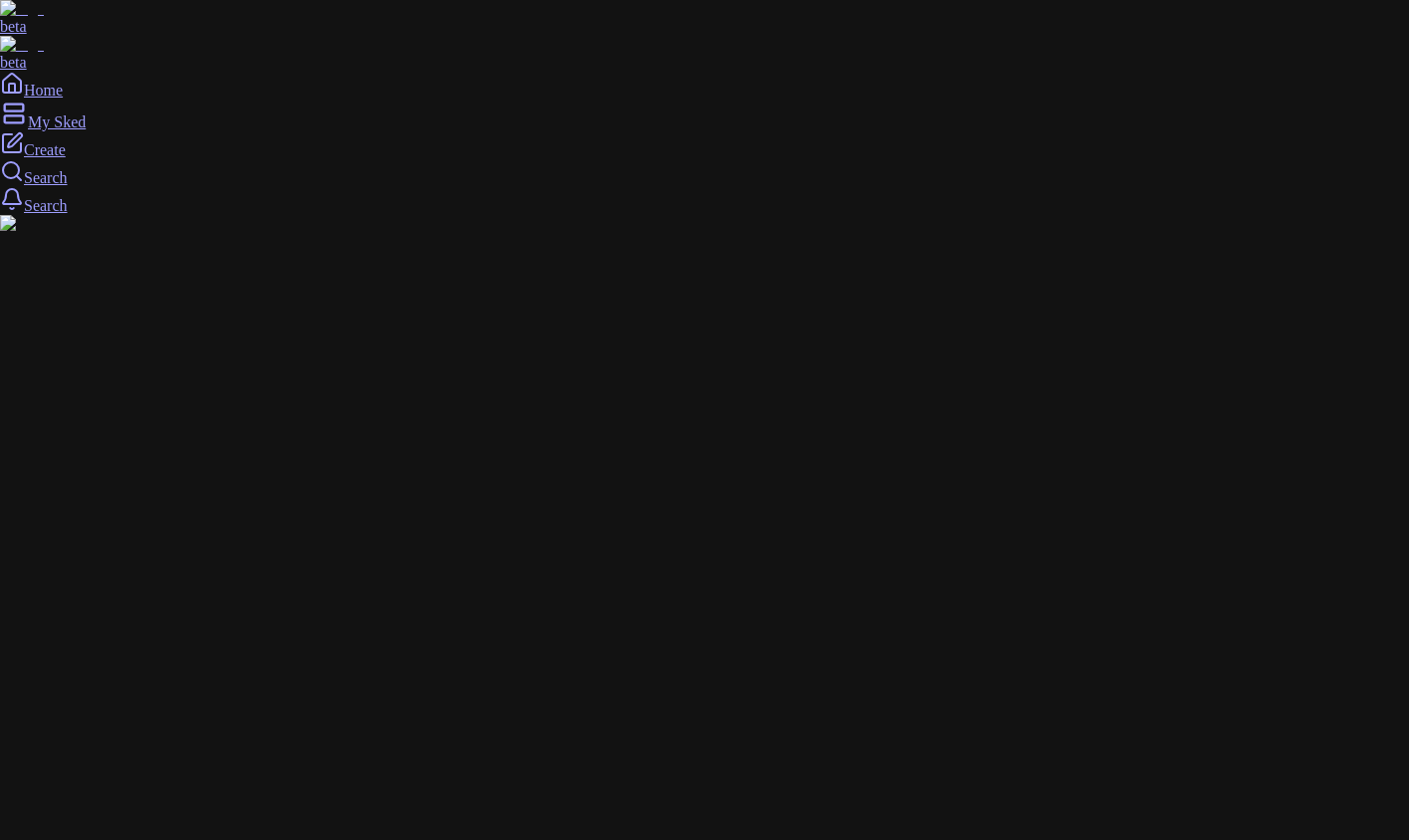 click on "**********" at bounding box center [127, 21324] 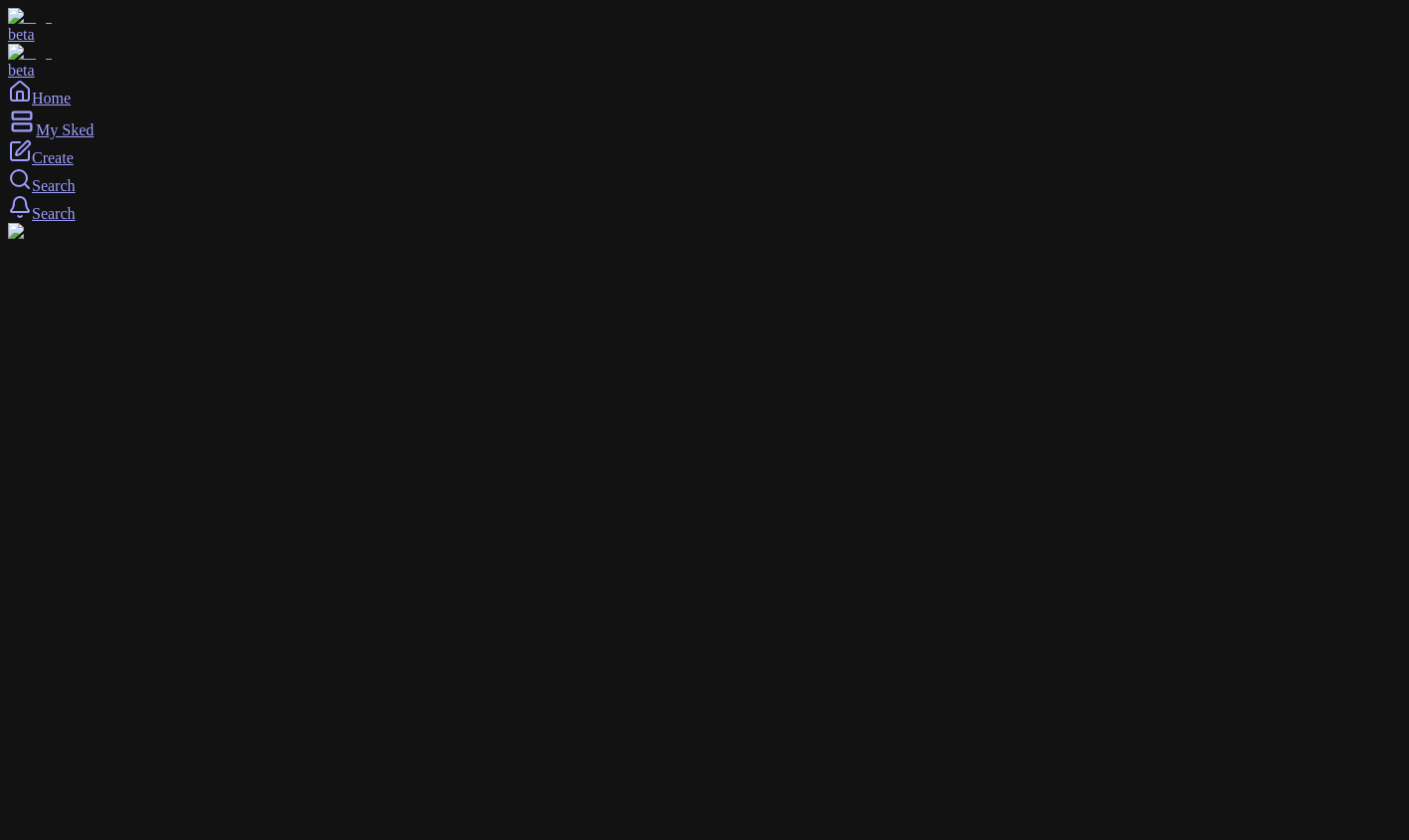 click on "Manage" at bounding box center (40, 3202) 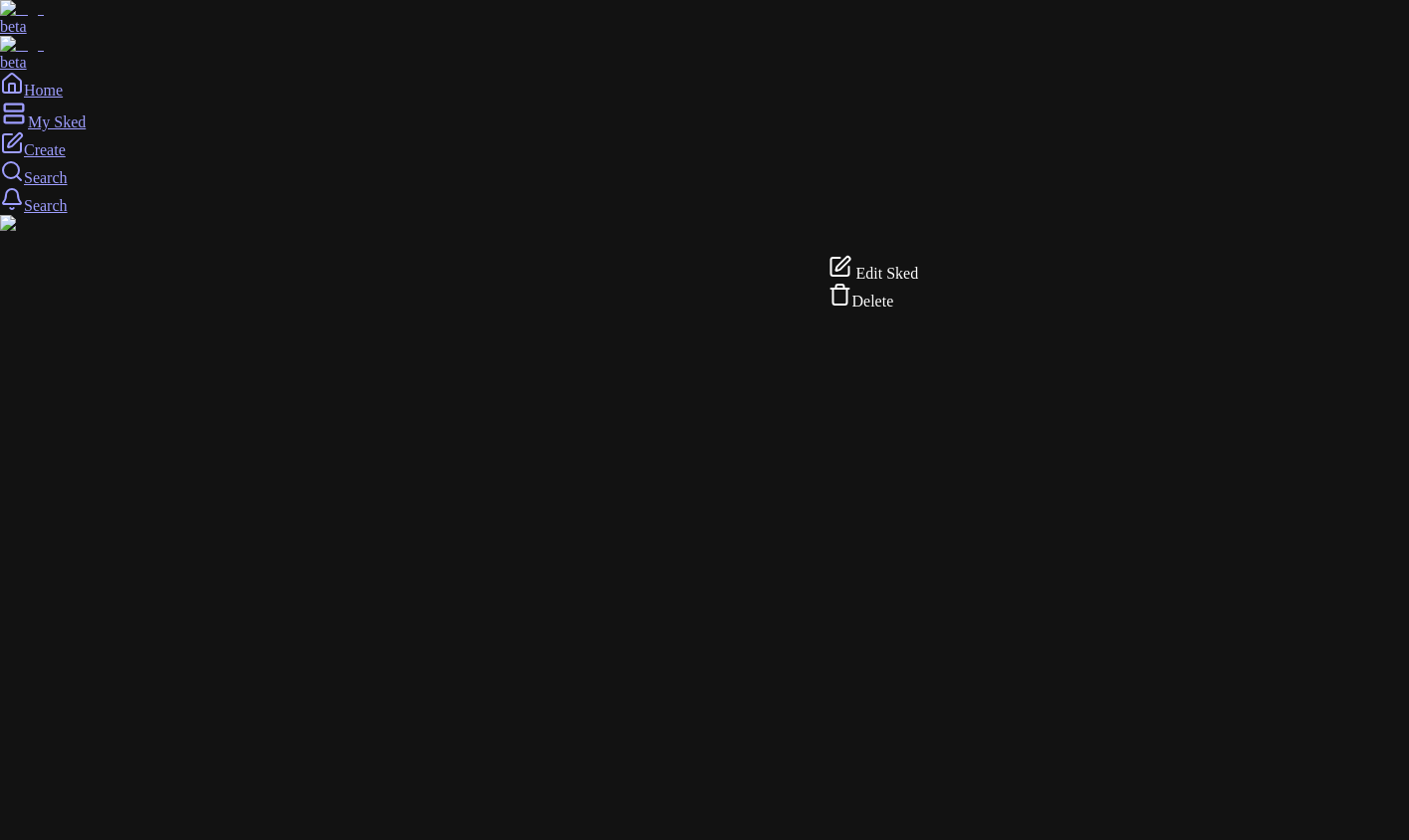 click on "Edit   Sked" at bounding box center [887, 273] 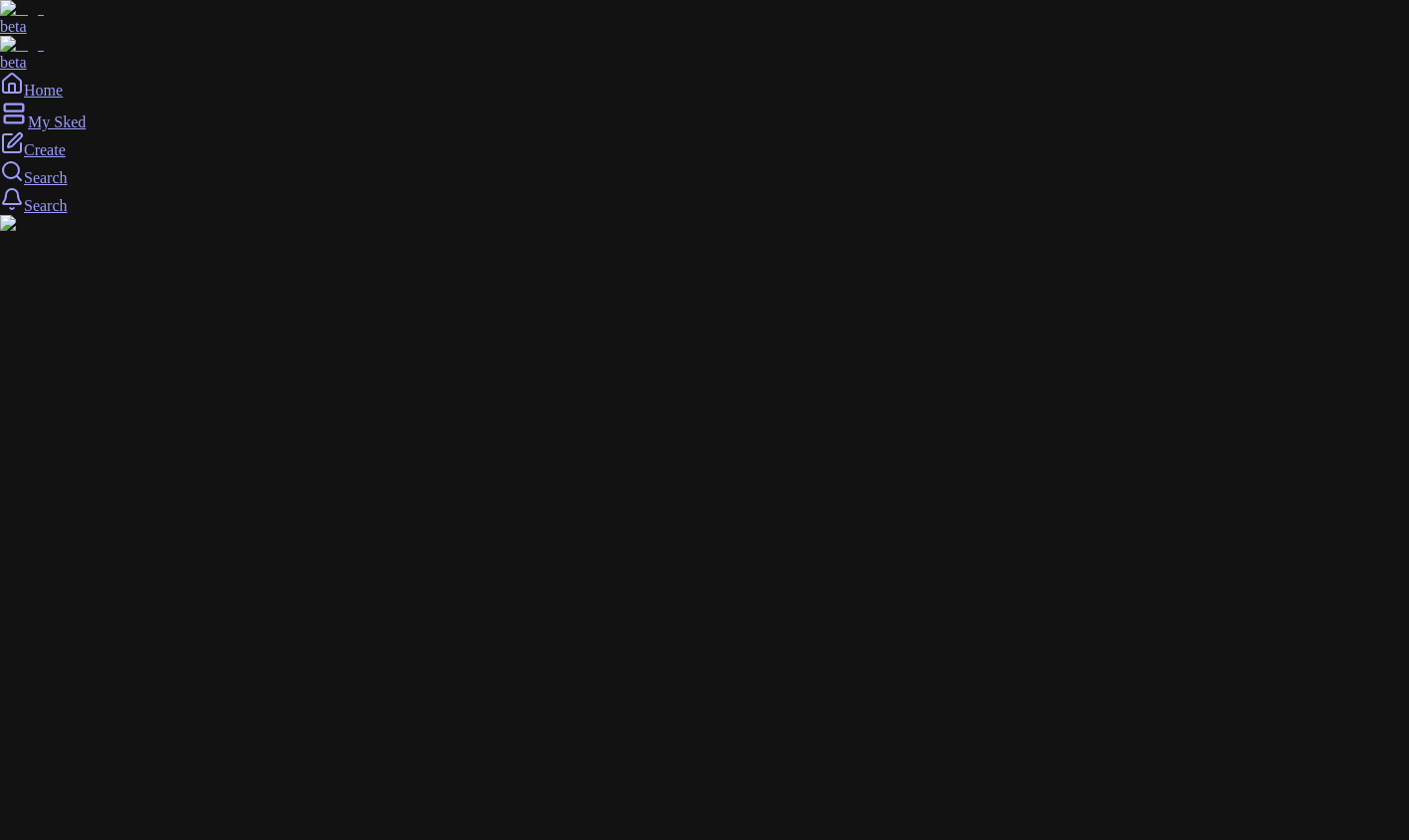 click on "**********" at bounding box center [127, 21324] 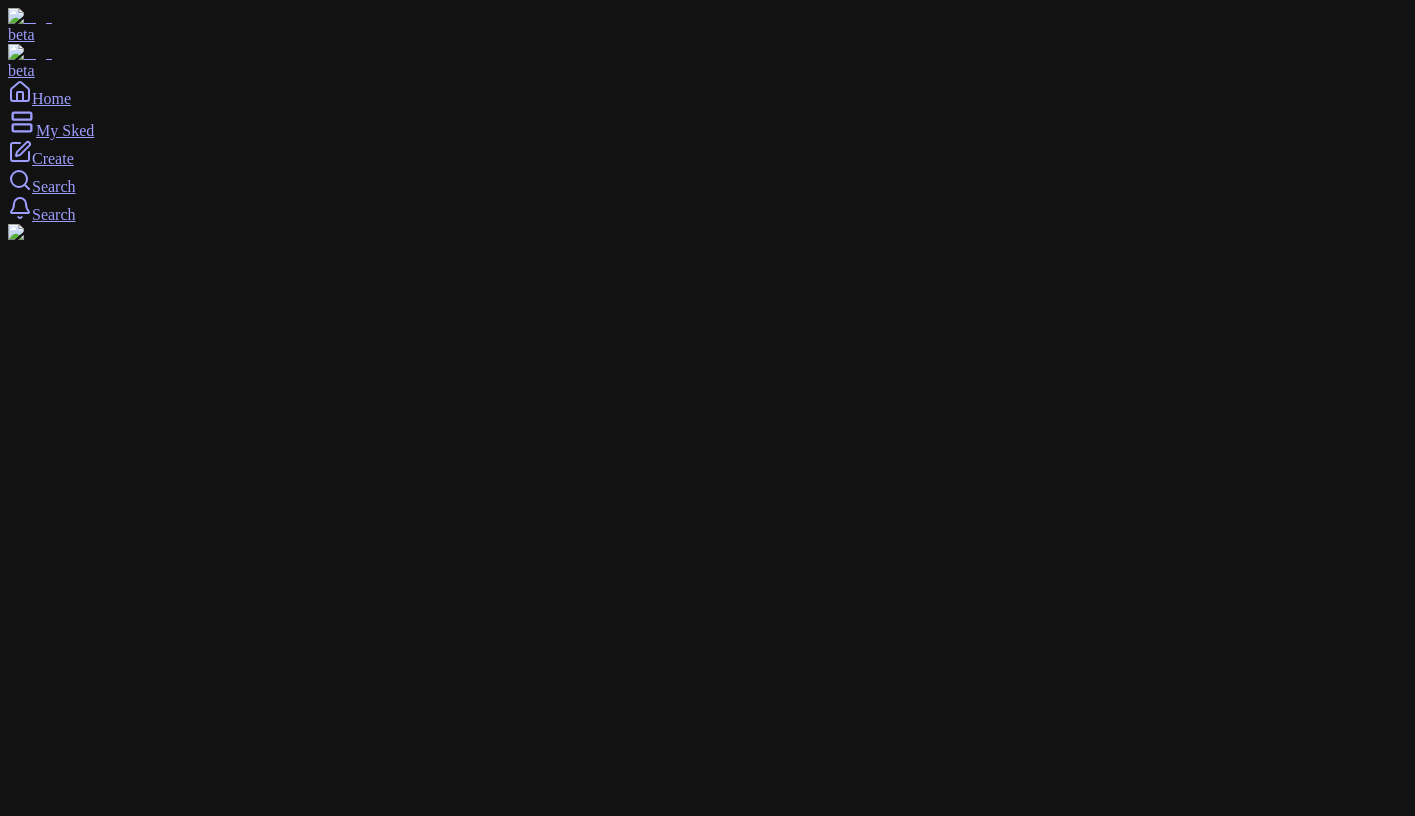 click on "beta beta Home My Sked Create Search Search Create PUBLISHED SKEDS 555 5161 Parks West Road, Middlefield, OH Manage rrr Manage 5 Manage 5 Manage default image/loc added later Novitá, East 22nd Street, New York, NY Manage 2) default image/loc Manage manual Manhasset, NY Manage 55 Manage r Manage rr Manage fff Flatiron Building, 5th Avenue, New York, NY Manage 44 Manage Create" at bounding box center [707, 9770] 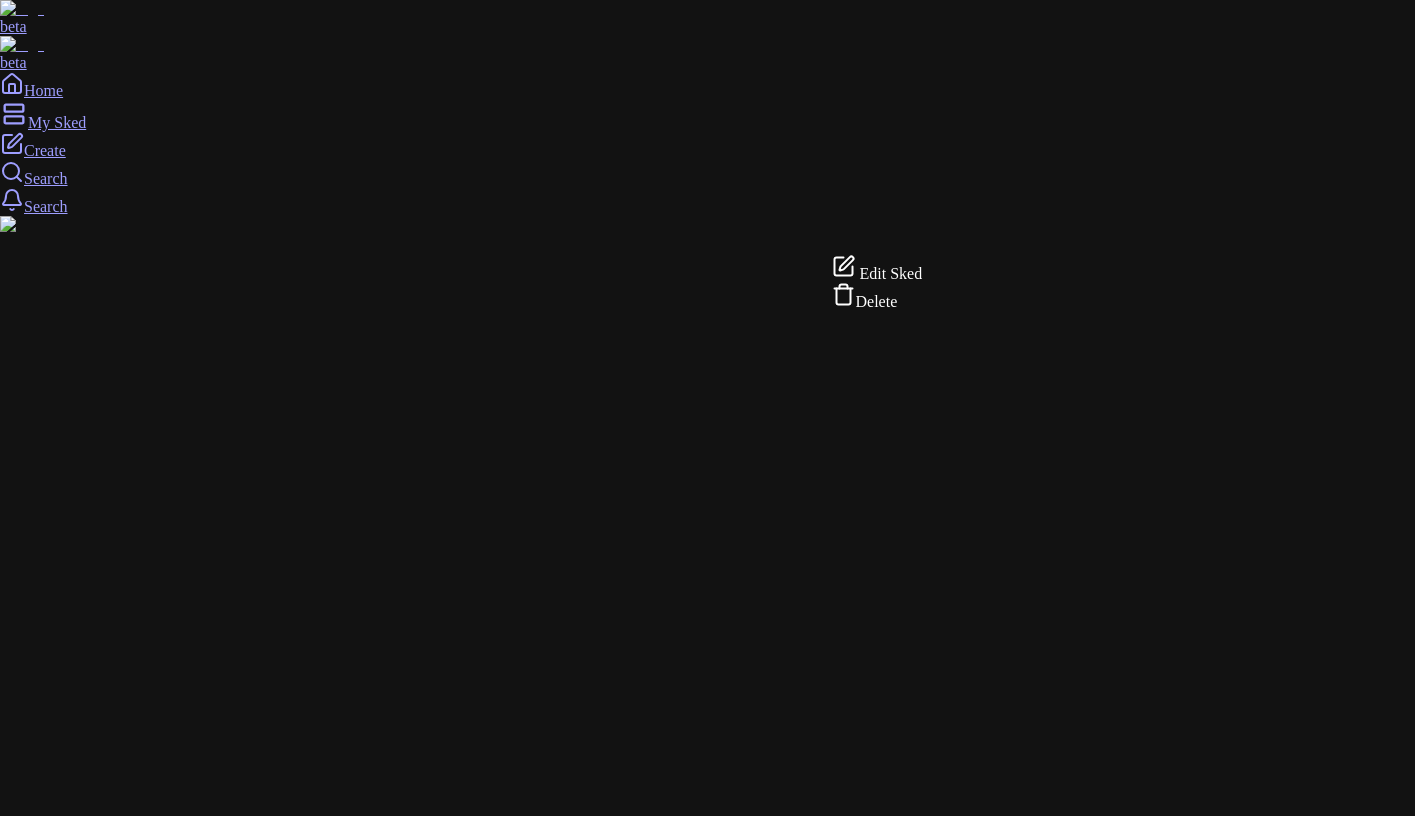 click on "Edit   Sked" at bounding box center (877, 269) 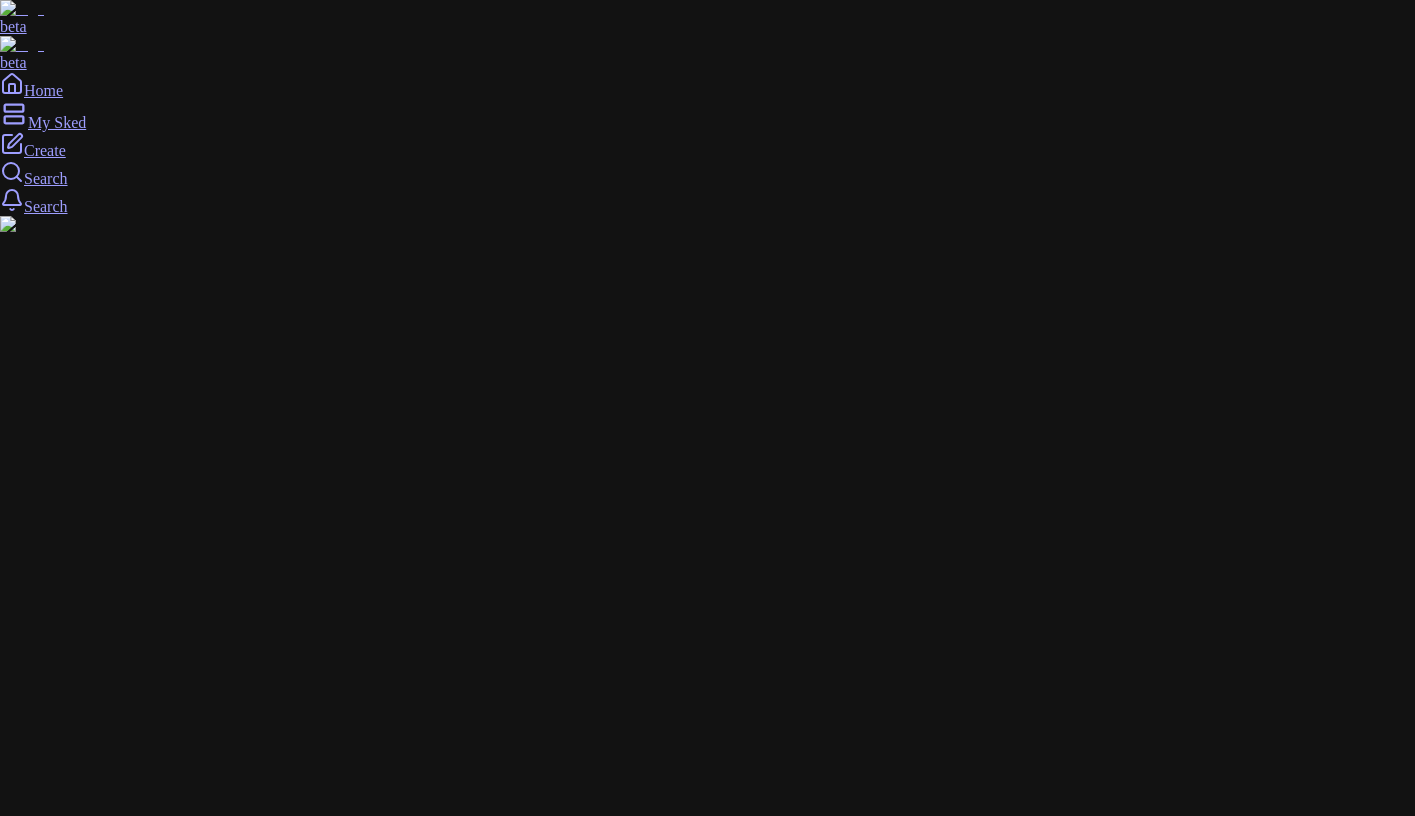 click on "**********" at bounding box center [128, 21426] 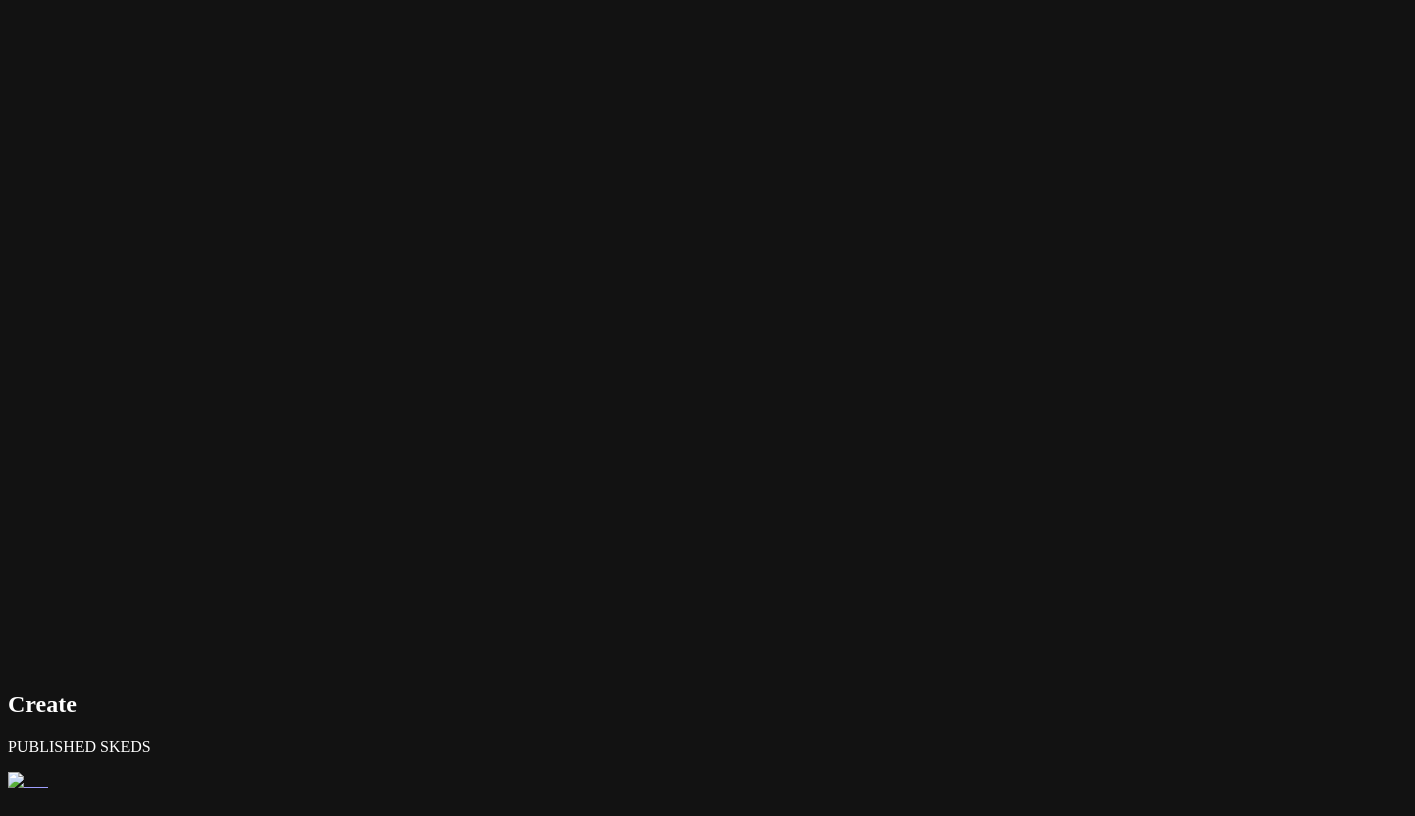 click on "Create" at bounding box center (48, 18564) 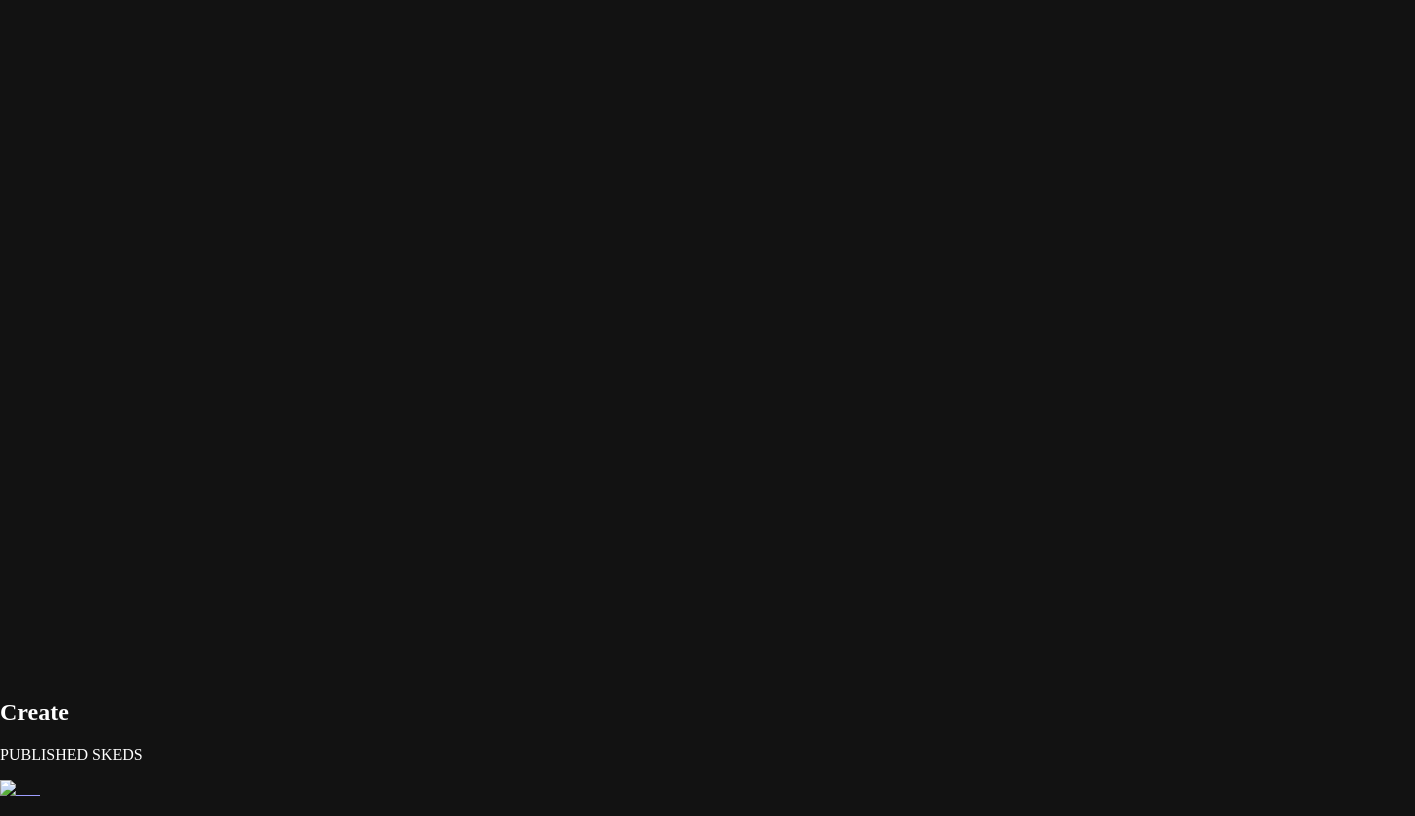 scroll, scrollTop: 951, scrollLeft: 0, axis: vertical 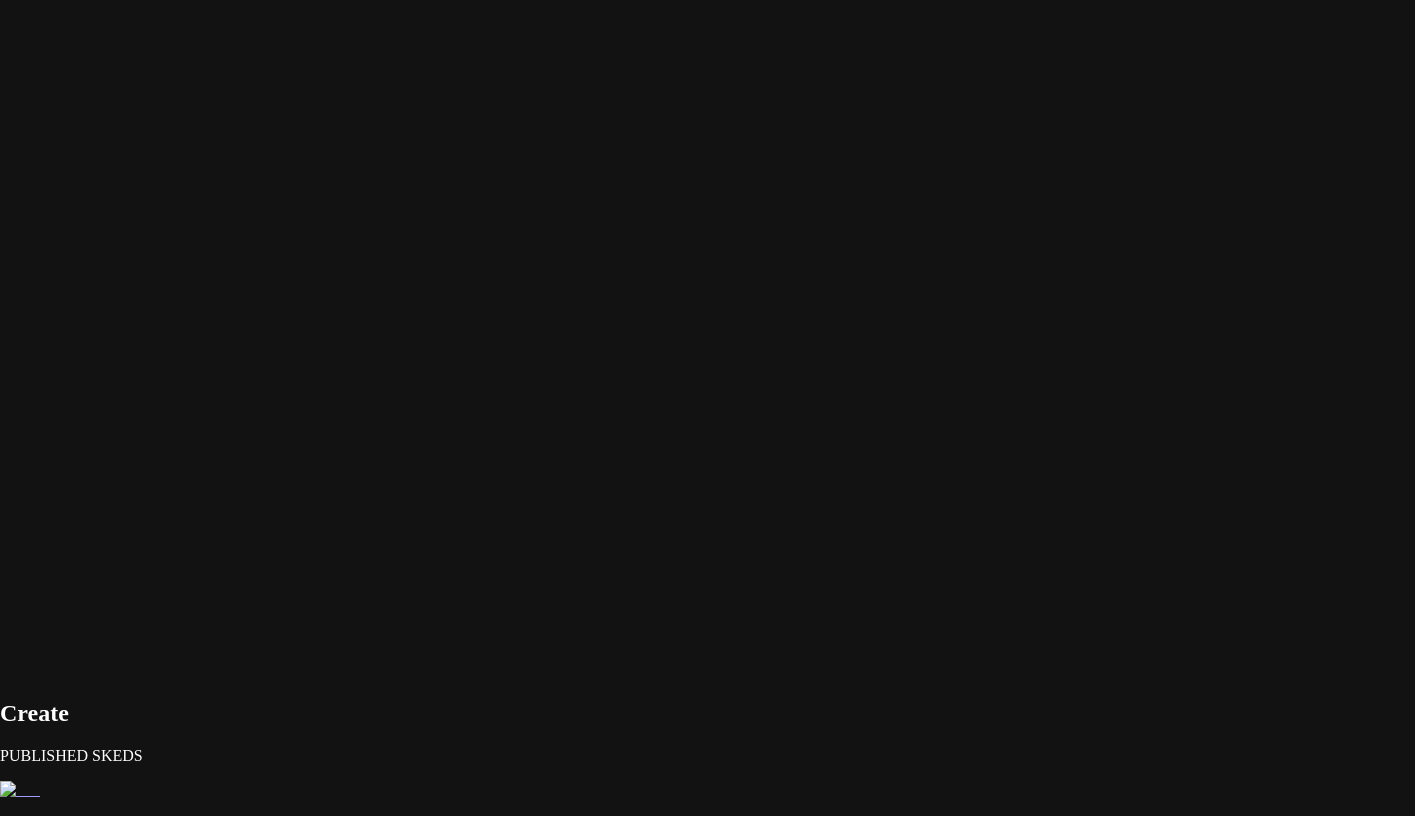 click on "Location" at bounding box center (128, 20429) 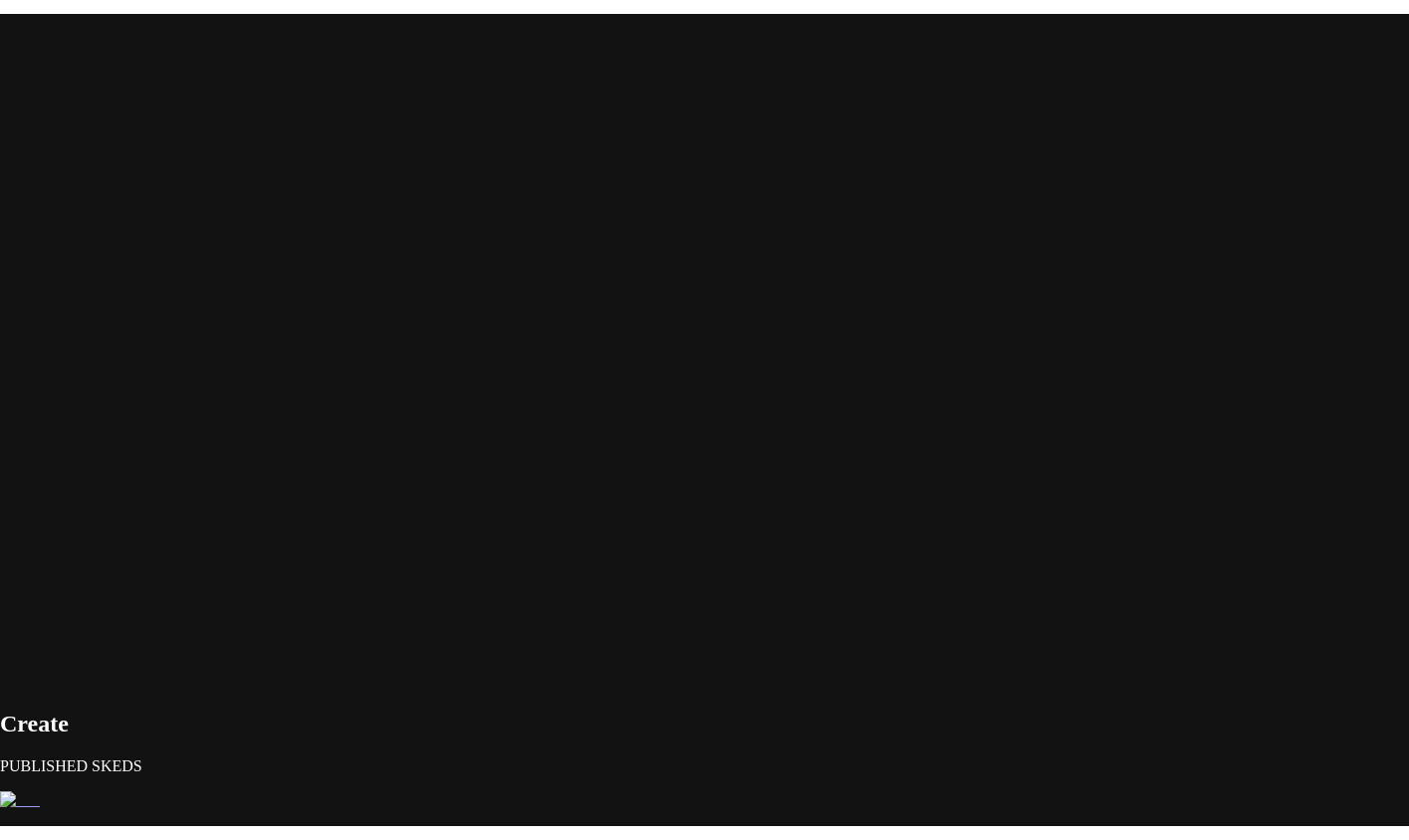 scroll, scrollTop: 919, scrollLeft: 0, axis: vertical 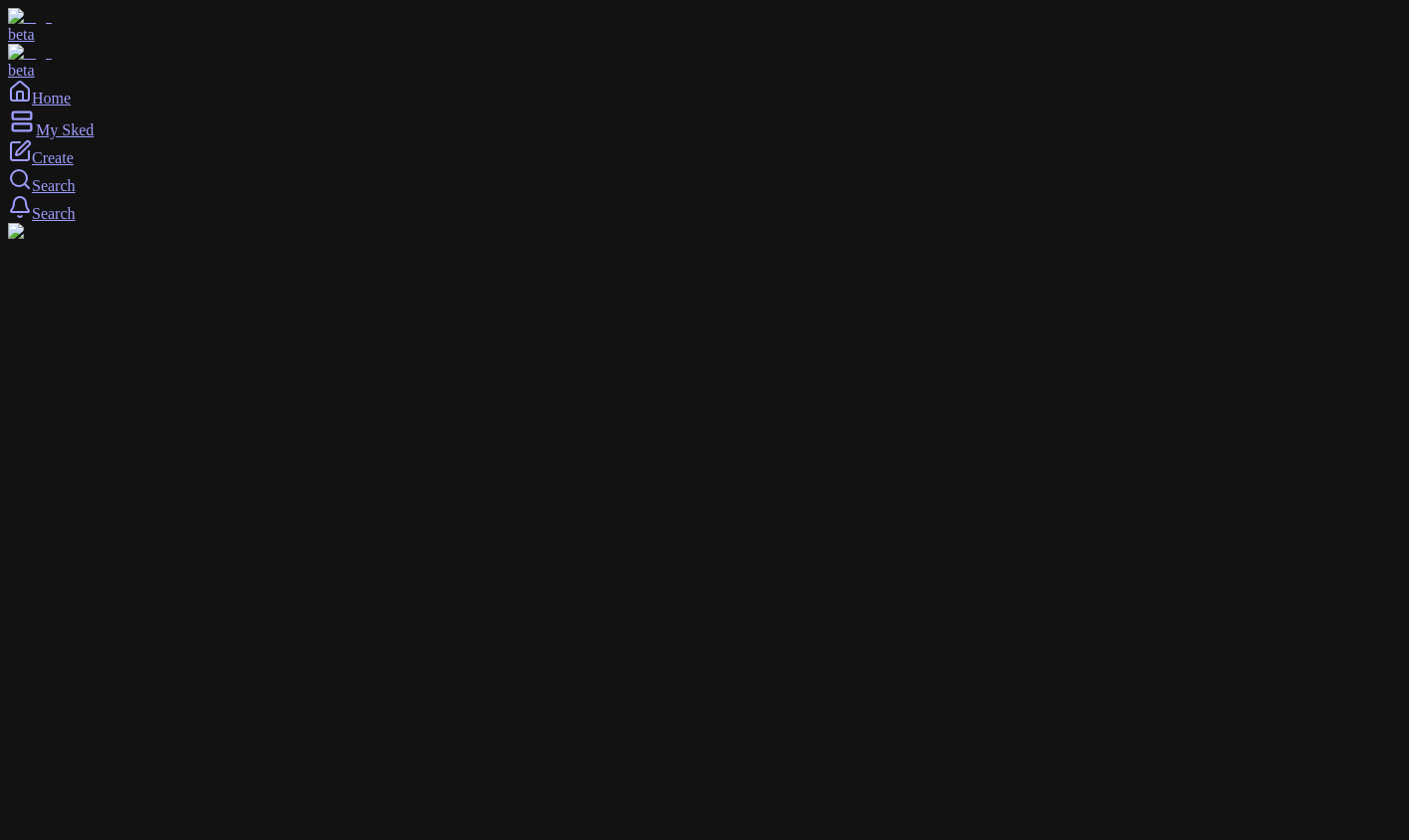 click 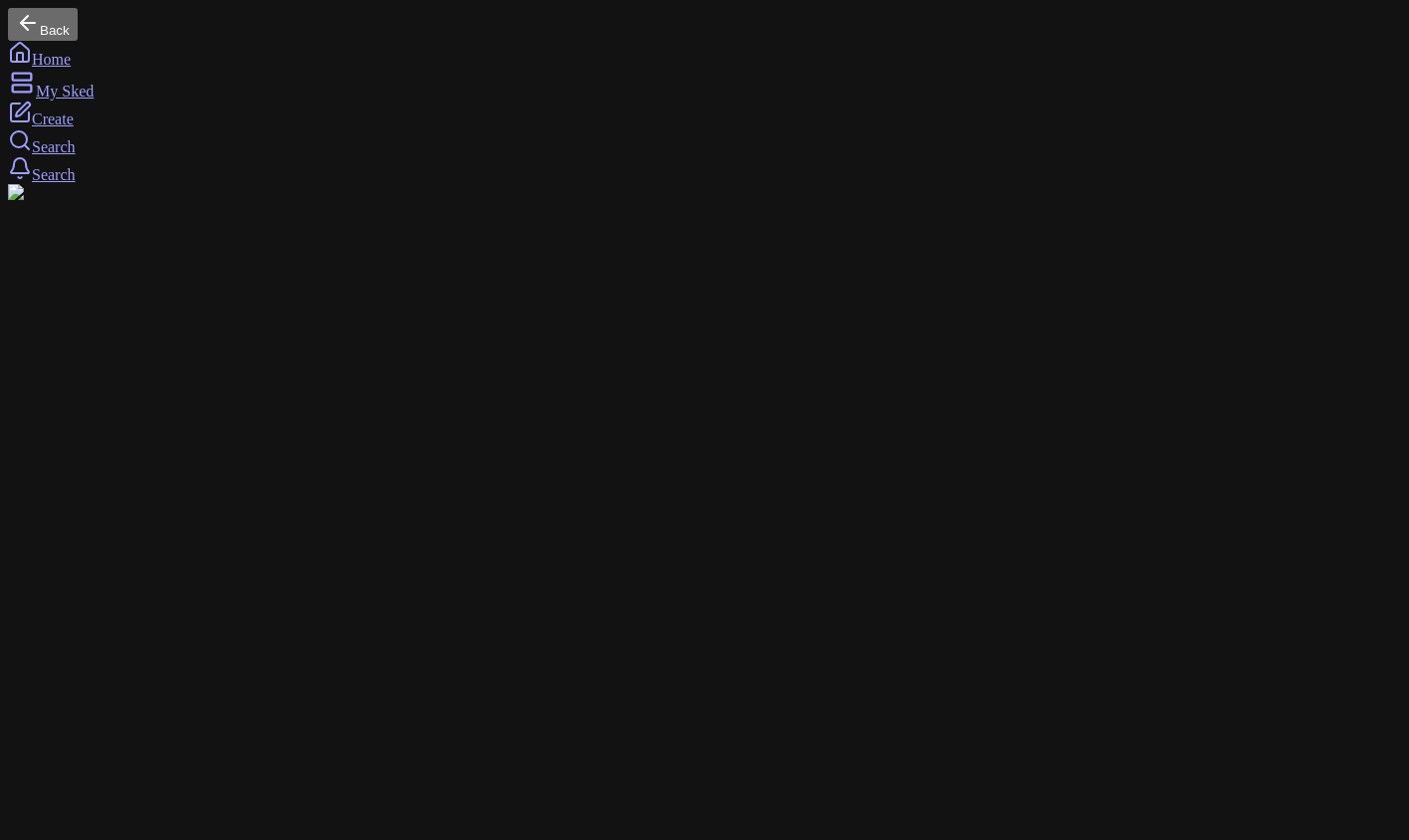 click on "Back Home My Sked Create Search Search Create PUBLISHED SKEDS [STREET_ADDRESS] Manage 5 Manage default image/loc added later Novitá, [GEOGRAPHIC_DATA][US_STATE] 2) default image/loc Manage manual Manhasset, [GEOGRAPHIC_DATA] Manage 55 Manage r Manage rr [GEOGRAPHIC_DATA][US_STATE] 44 Manage Create" at bounding box center [704, 9705] 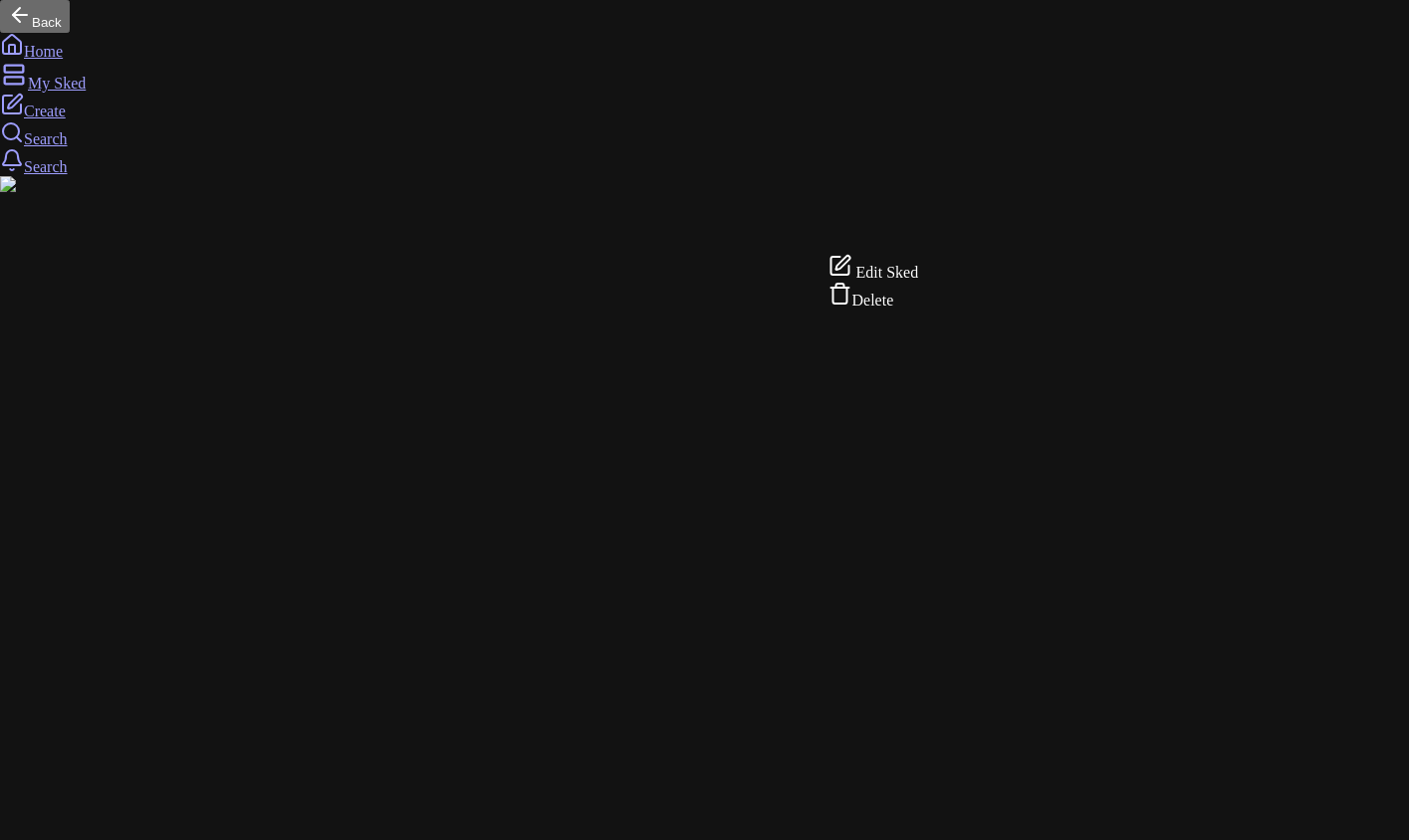 click on "Edit   Sked" at bounding box center (887, 272) 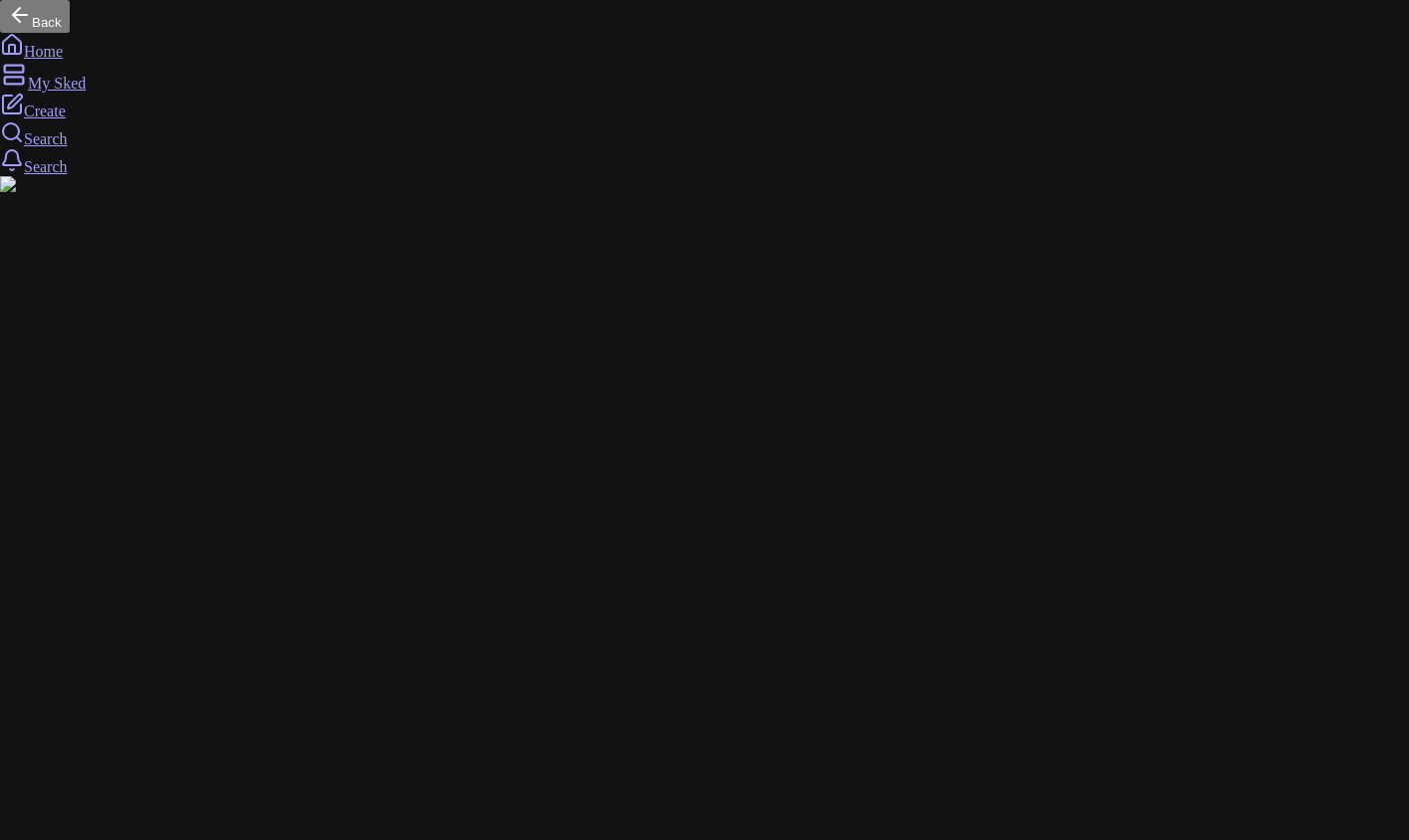 click on "**********" at bounding box center (127, 21286) 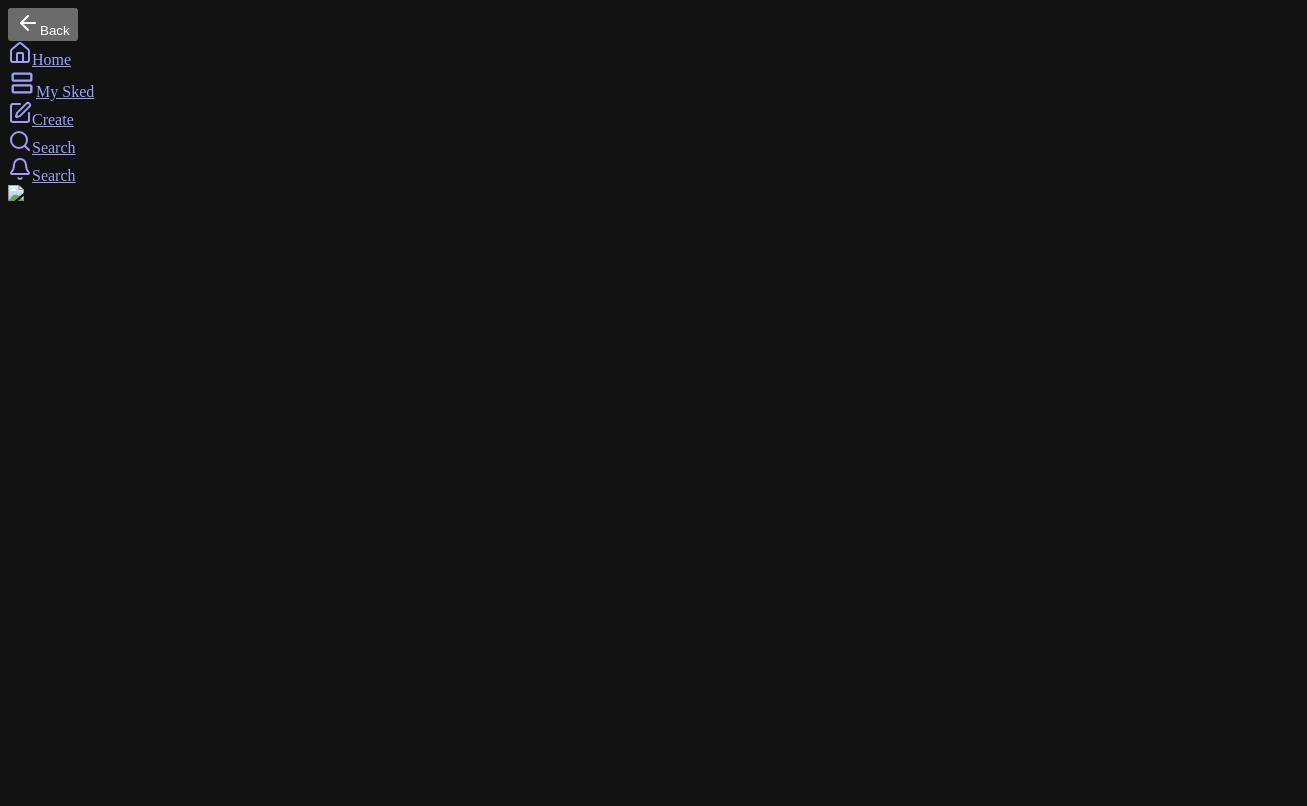 drag, startPoint x: 1306, startPoint y: 350, endPoint x: 1044, endPoint y: 344, distance: 262.0687 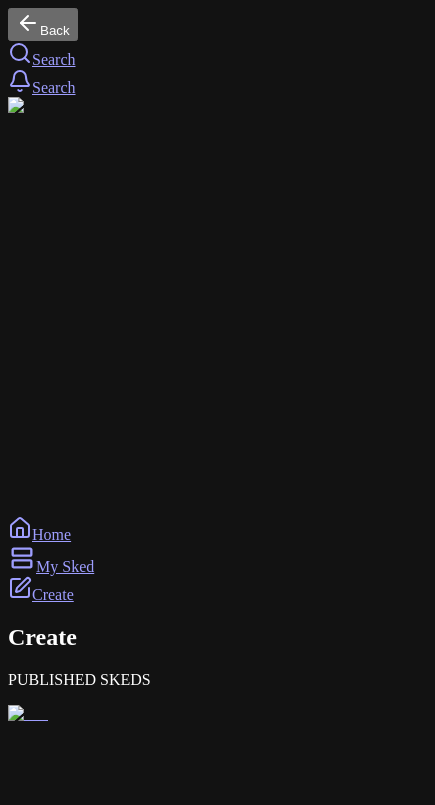 click on "Manage" at bounding box center [40, 1708] 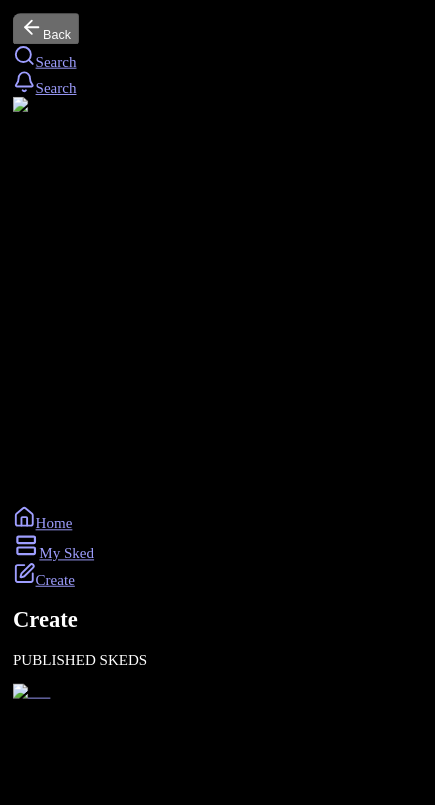 click on "Edit" at bounding box center (33, 7056) 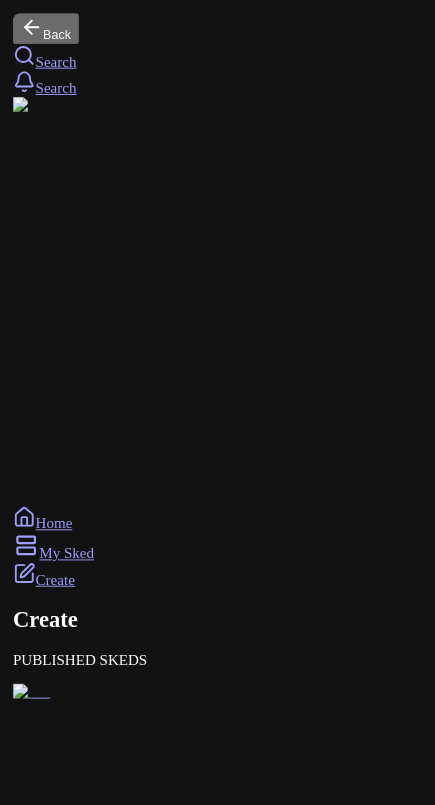 click on "In person" at bounding box center (36, 7074) 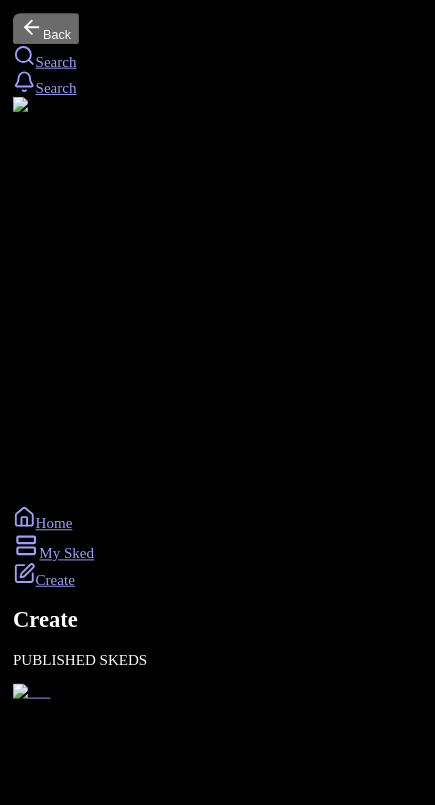click at bounding box center (95, 8021) 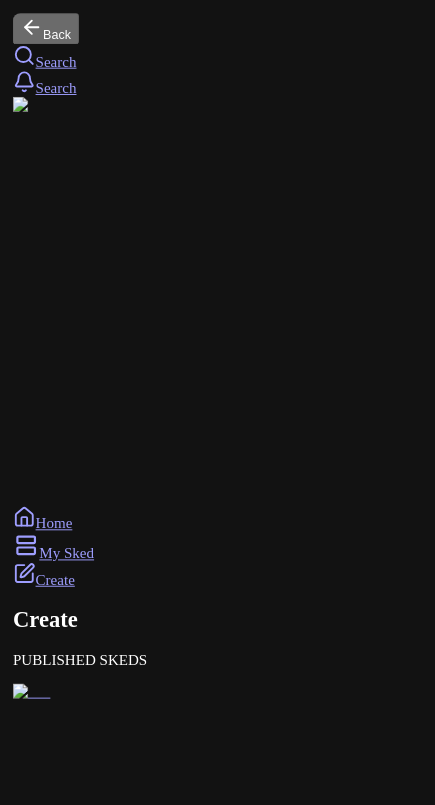 click on "Location" at bounding box center (128, 7710) 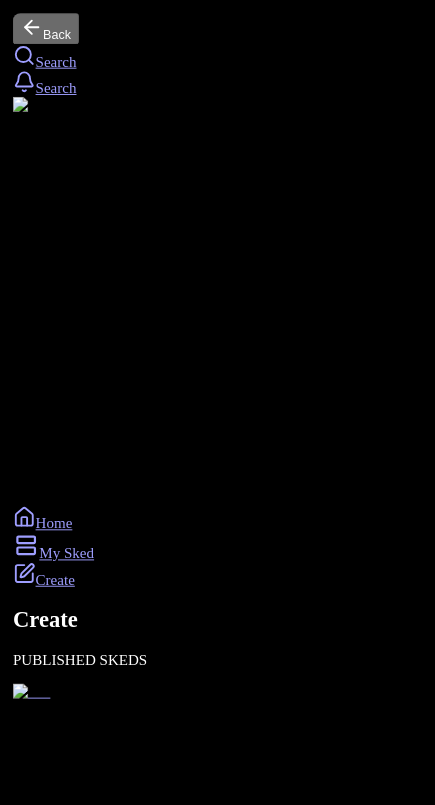 click at bounding box center (95, 8021) 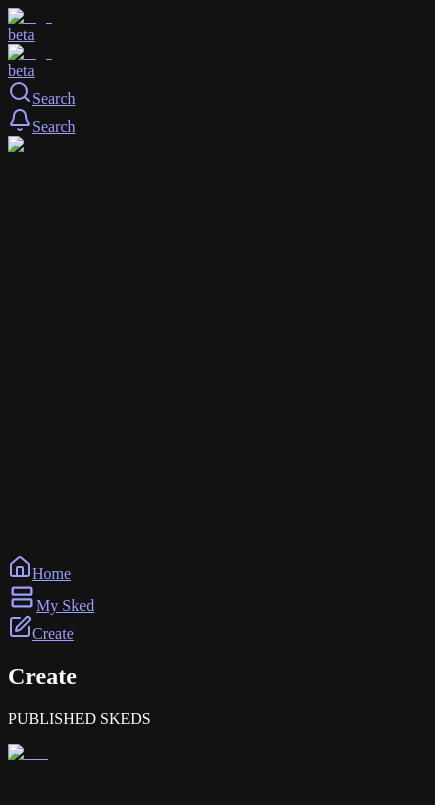 scroll, scrollTop: 0, scrollLeft: 0, axis: both 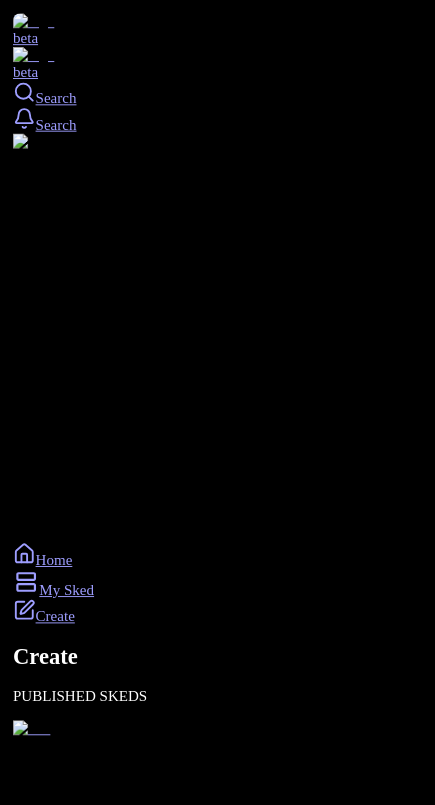 click on "Edit" at bounding box center (33, 7094) 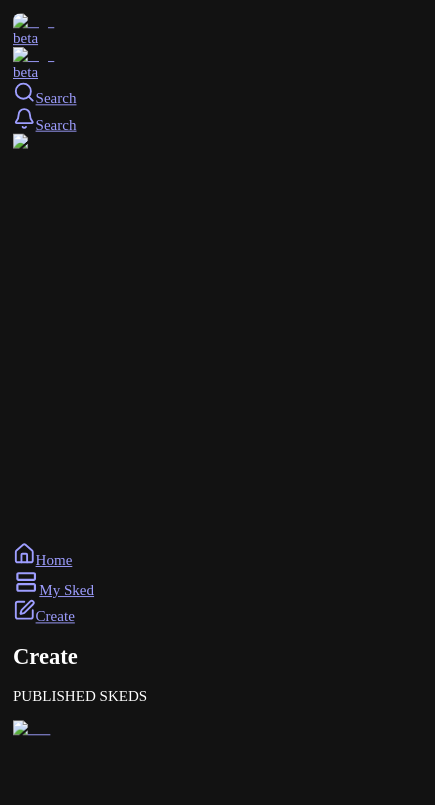 click on "In person" at bounding box center [36, 7113] 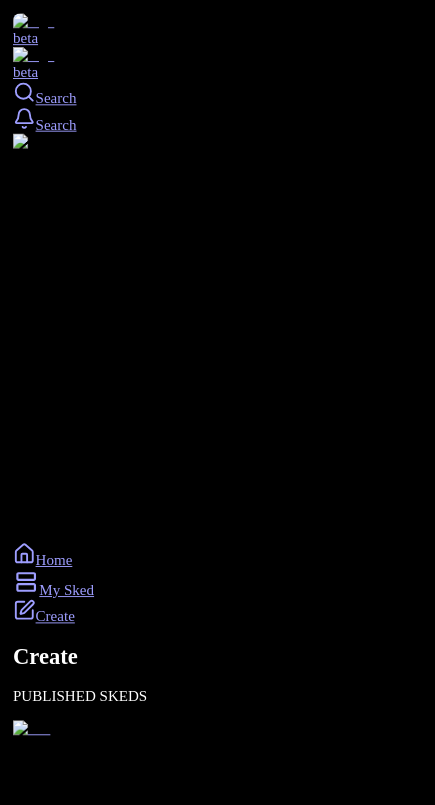 click at bounding box center (95, 8060) 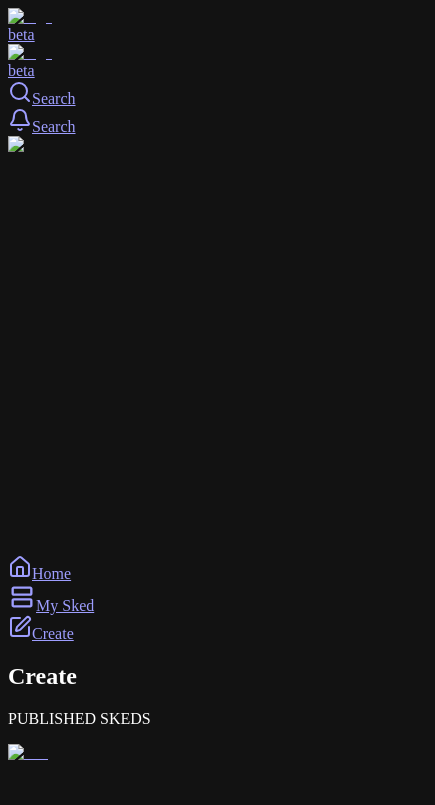 scroll, scrollTop: 0, scrollLeft: 0, axis: both 